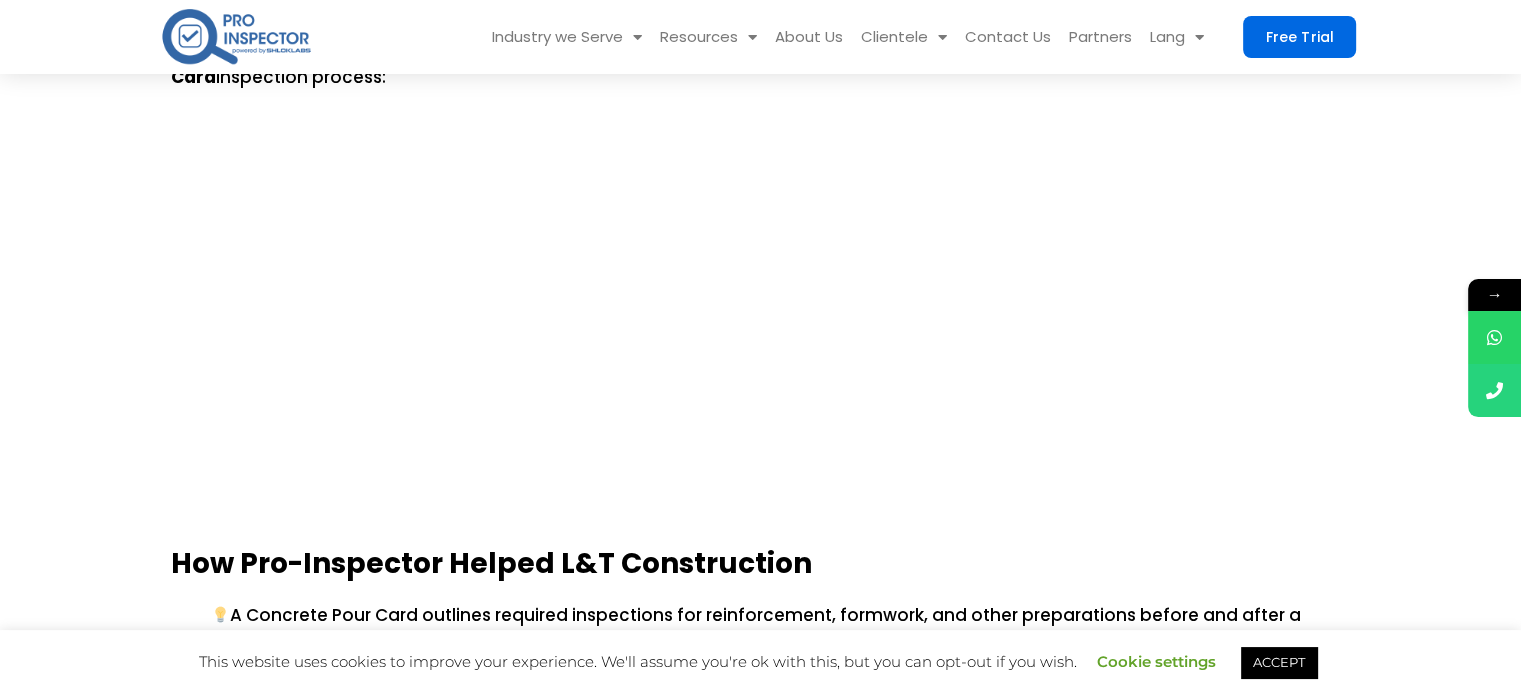 scroll, scrollTop: 1900, scrollLeft: 0, axis: vertical 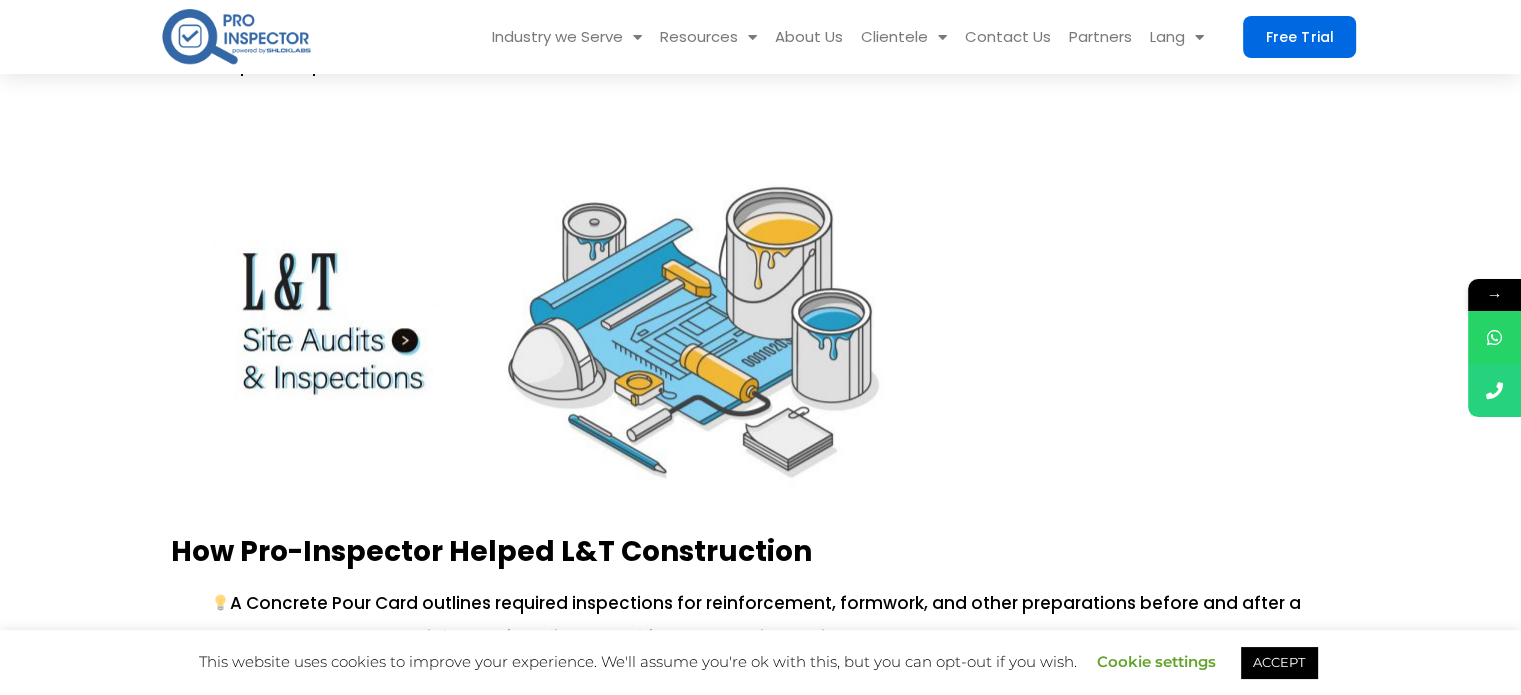 click at bounding box center [555, 303] 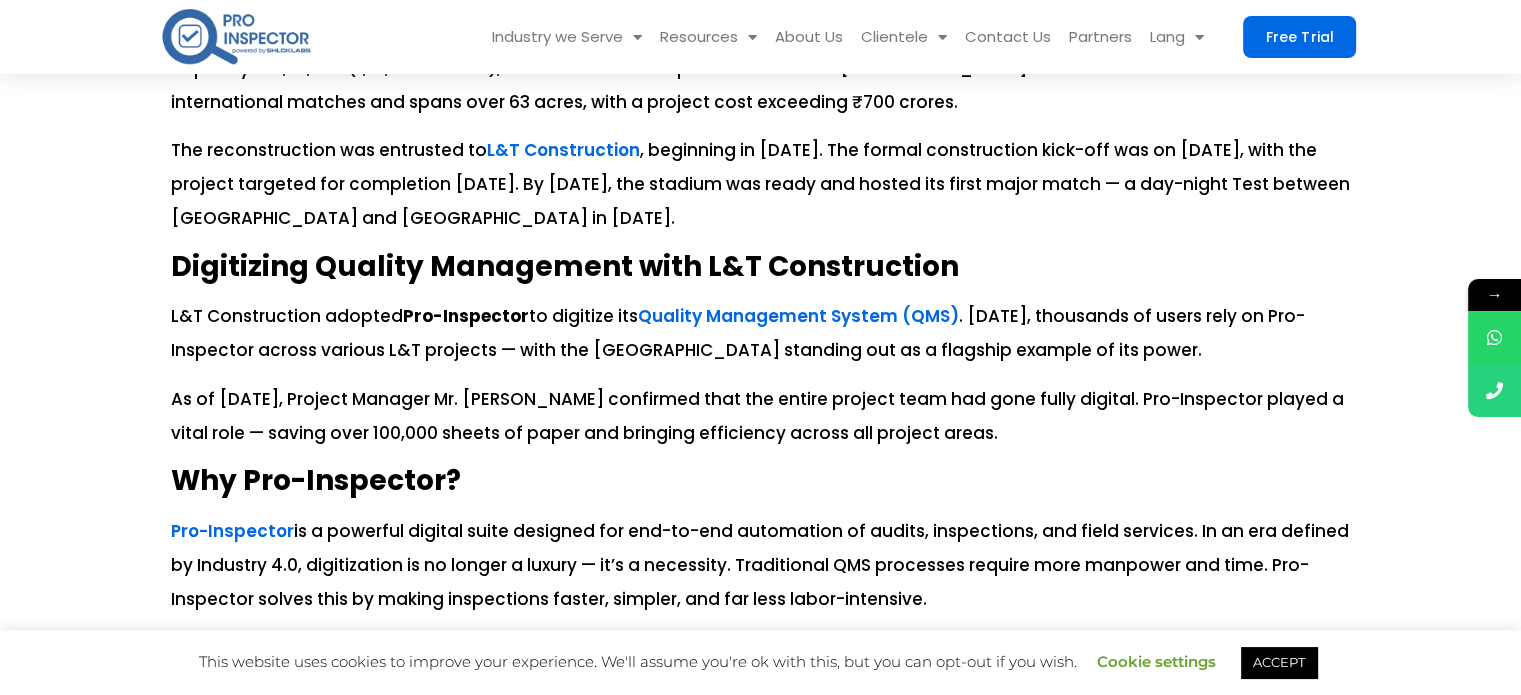 scroll, scrollTop: 1300, scrollLeft: 0, axis: vertical 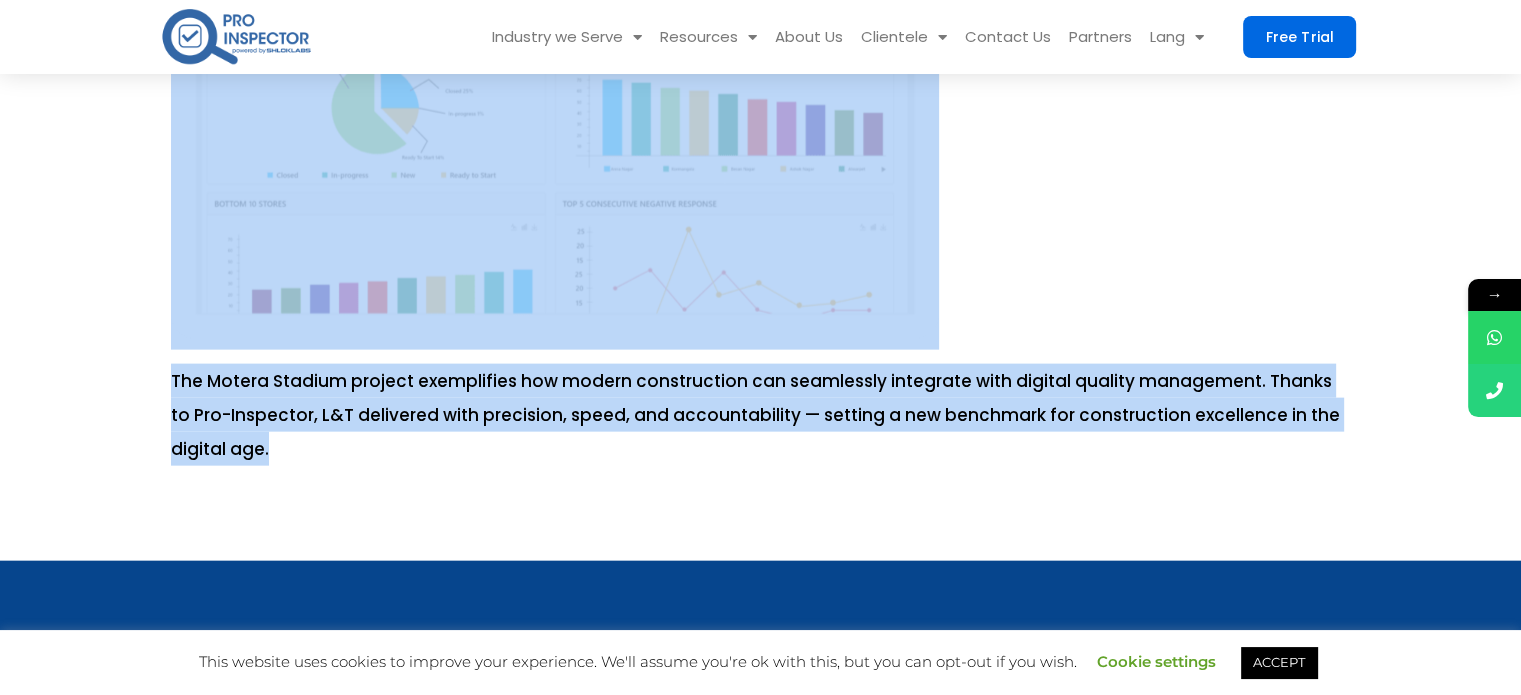 drag, startPoint x: 172, startPoint y: 223, endPoint x: 946, endPoint y: 428, distance: 800.6878 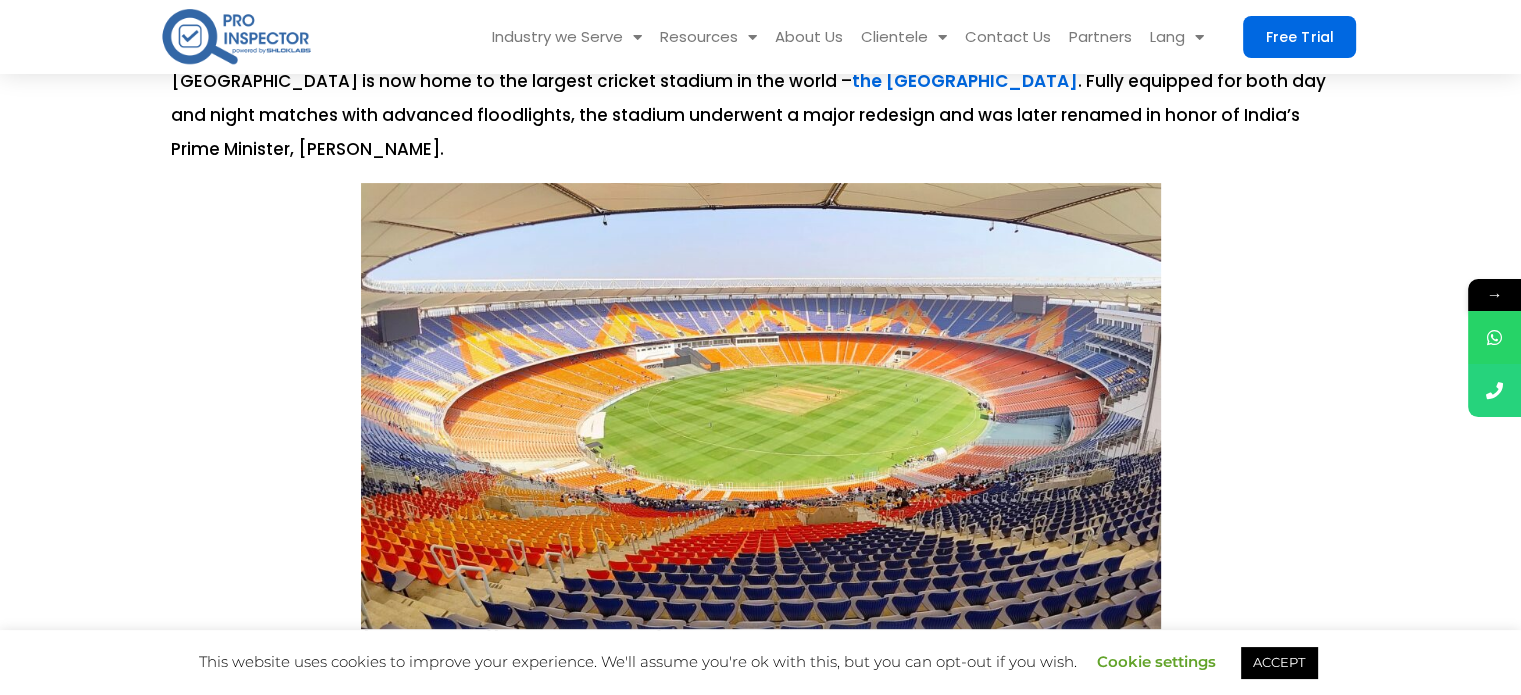 scroll, scrollTop: 400, scrollLeft: 0, axis: vertical 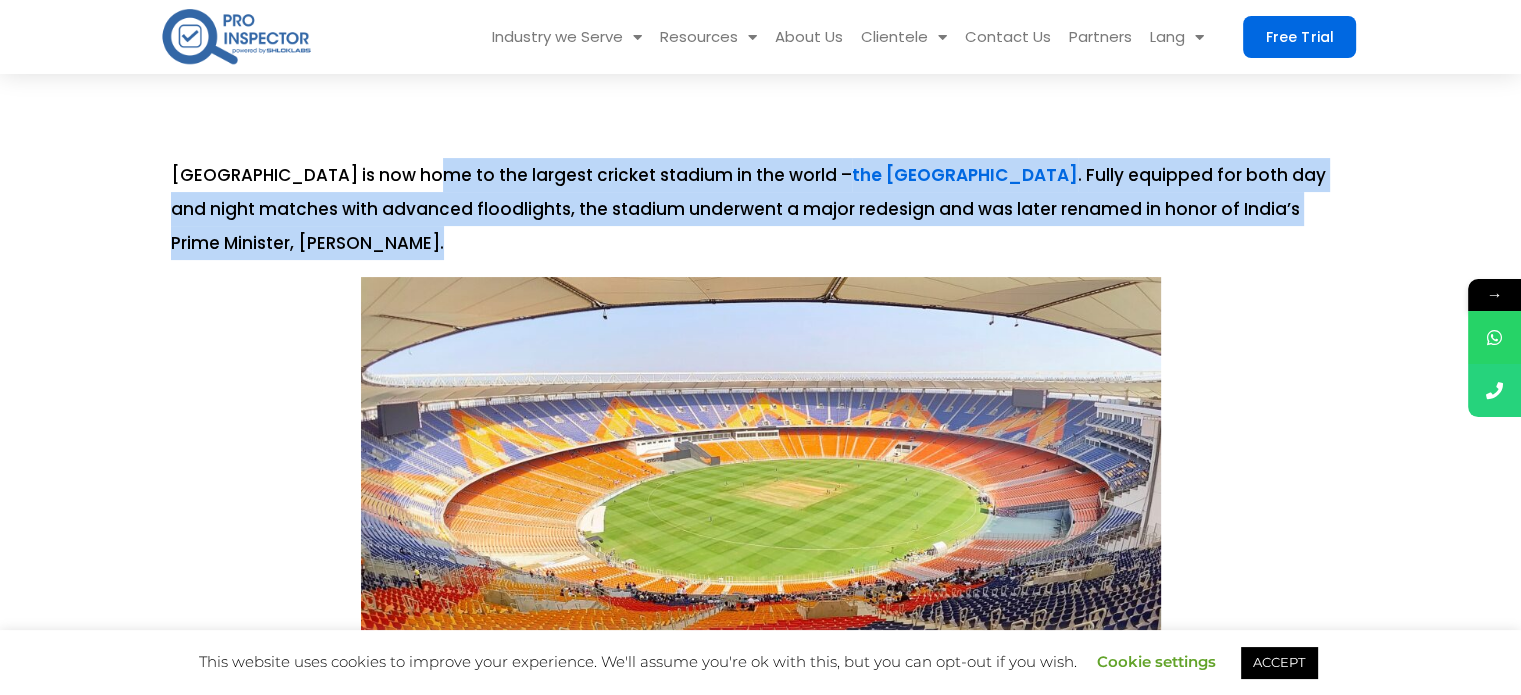 drag, startPoint x: 405, startPoint y: 173, endPoint x: 447, endPoint y: 237, distance: 76.55064 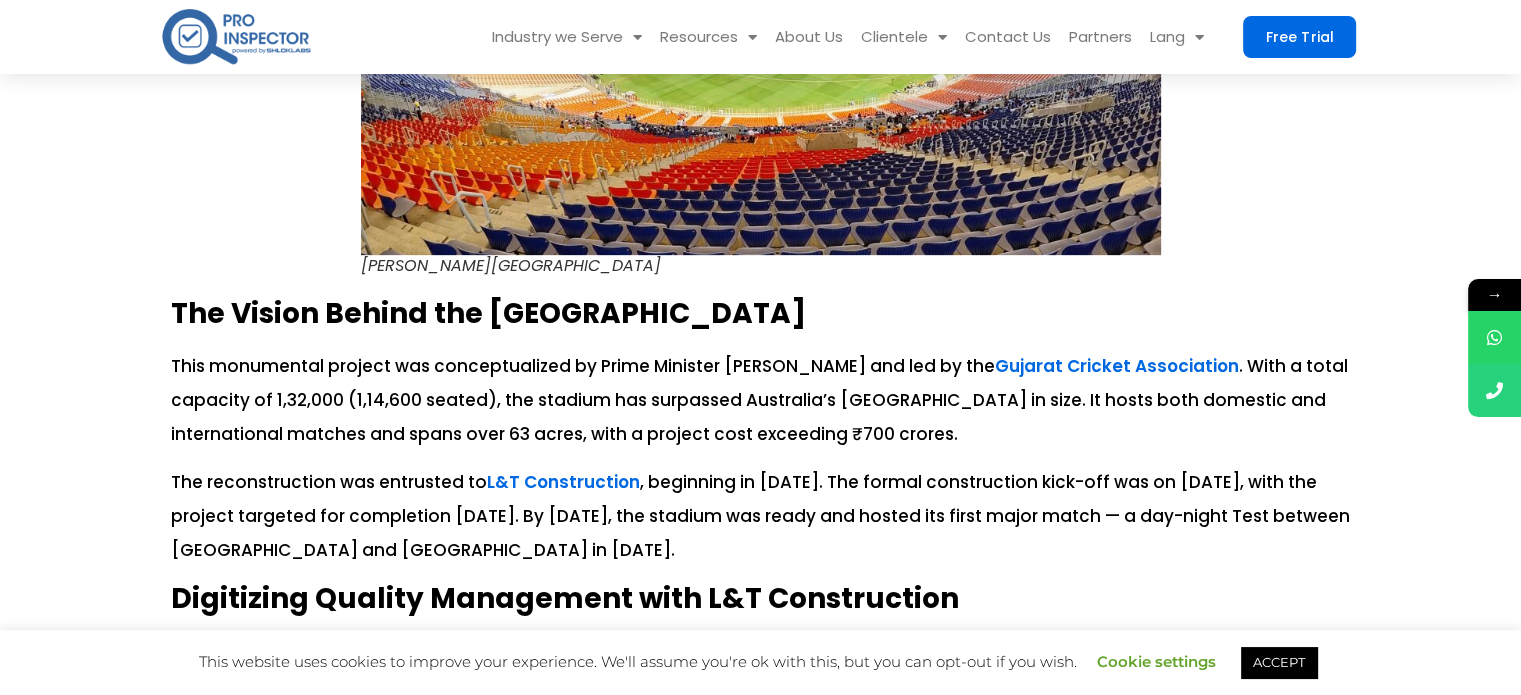 scroll, scrollTop: 1000, scrollLeft: 0, axis: vertical 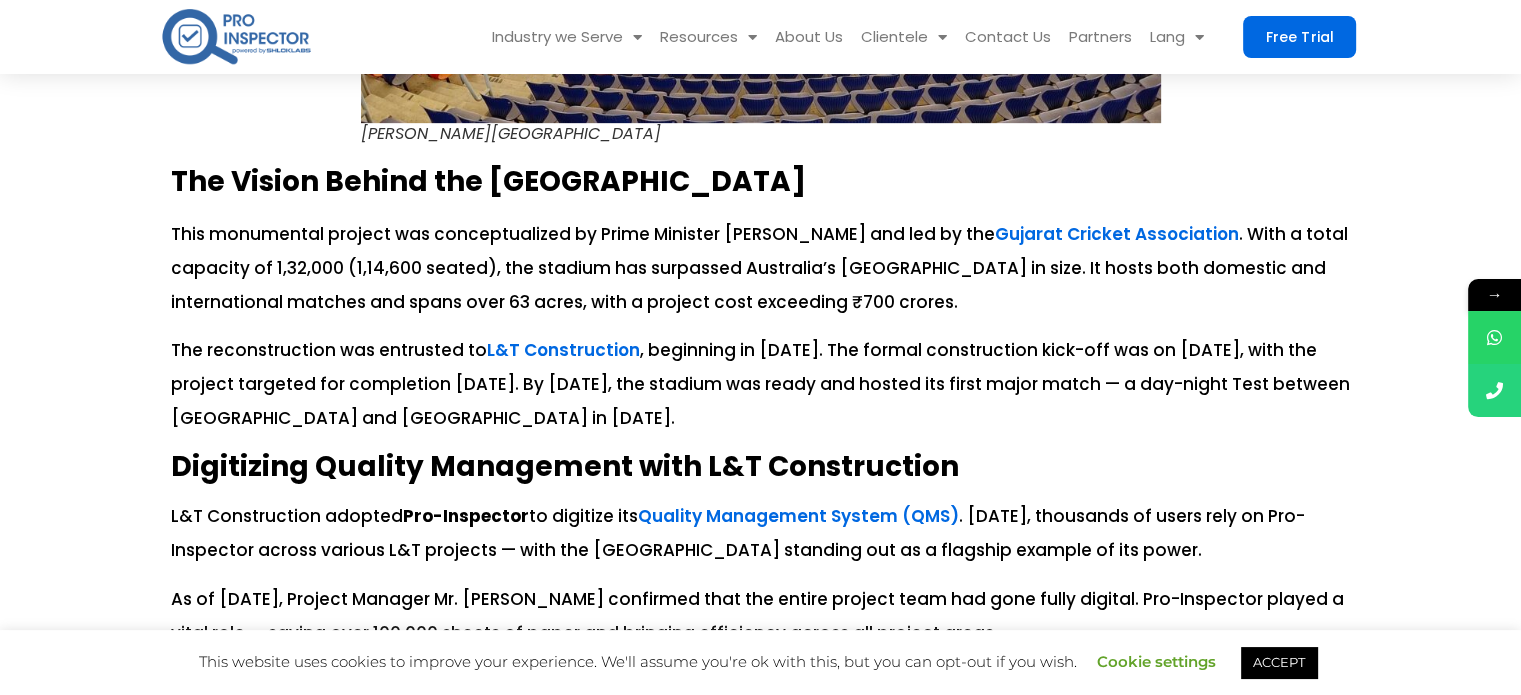 copy on "largest cricket stadium in the world –  the Motera Stadium . Fully equipped for both day and night matches with advanced floodlights, the stadium underwent a major redesign and was later renamed in honor of India’s Prime Minister, Narendra Modi." 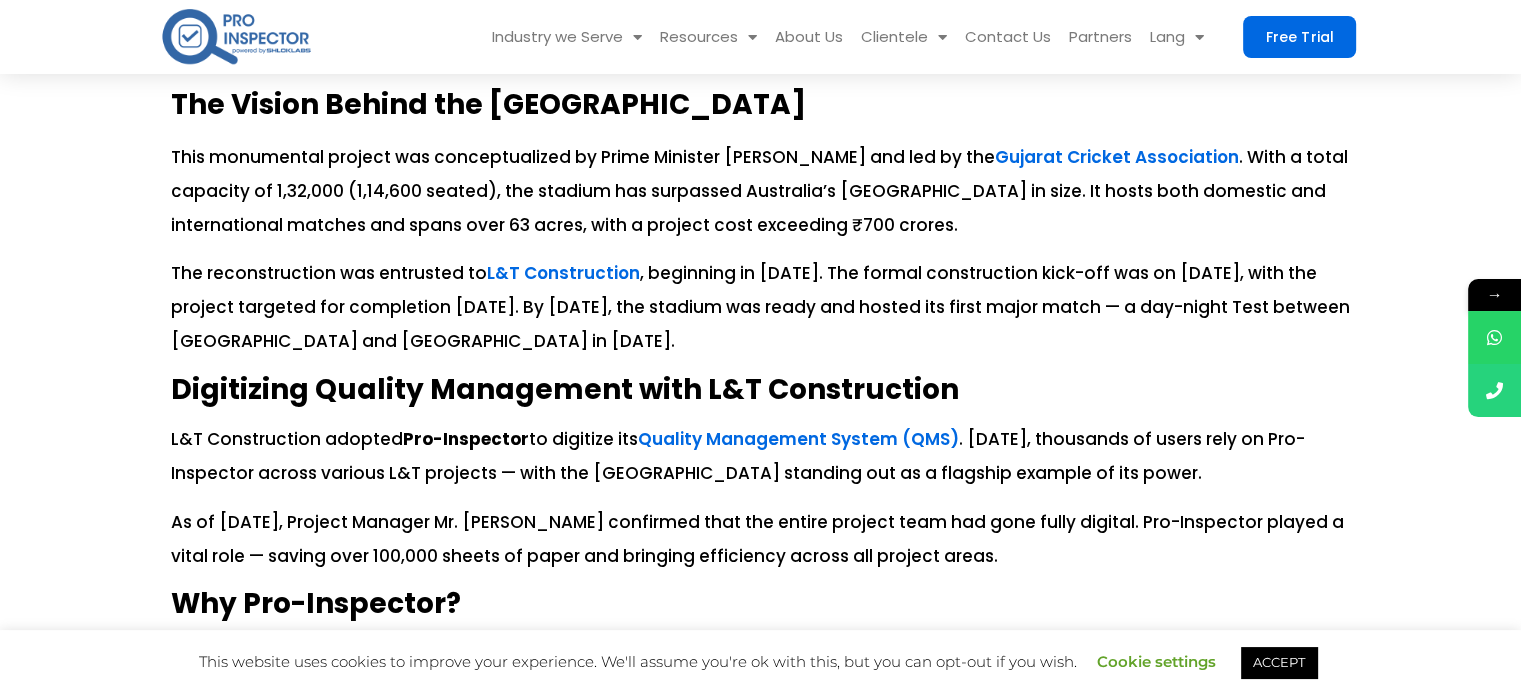 scroll, scrollTop: 1100, scrollLeft: 0, axis: vertical 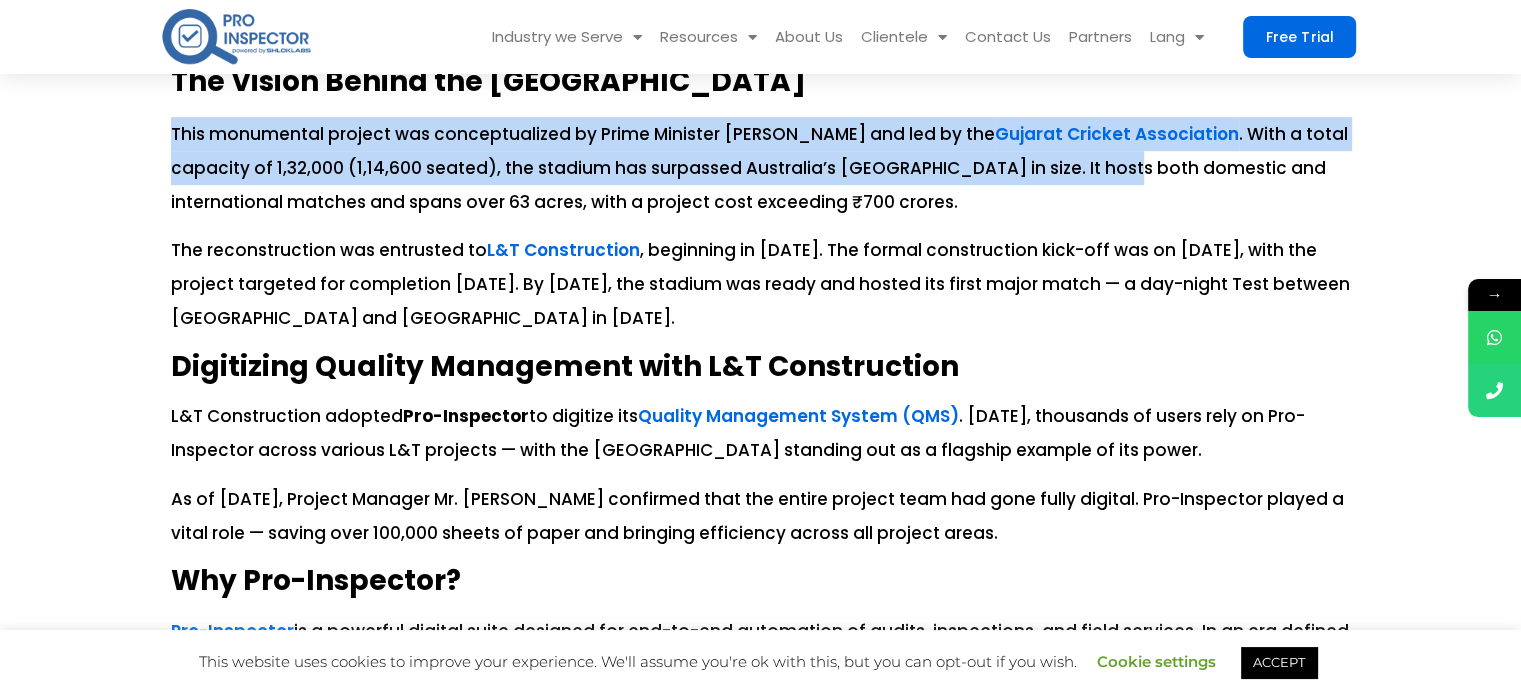 drag, startPoint x: 170, startPoint y: 138, endPoint x: 1117, endPoint y: 166, distance: 947.4138 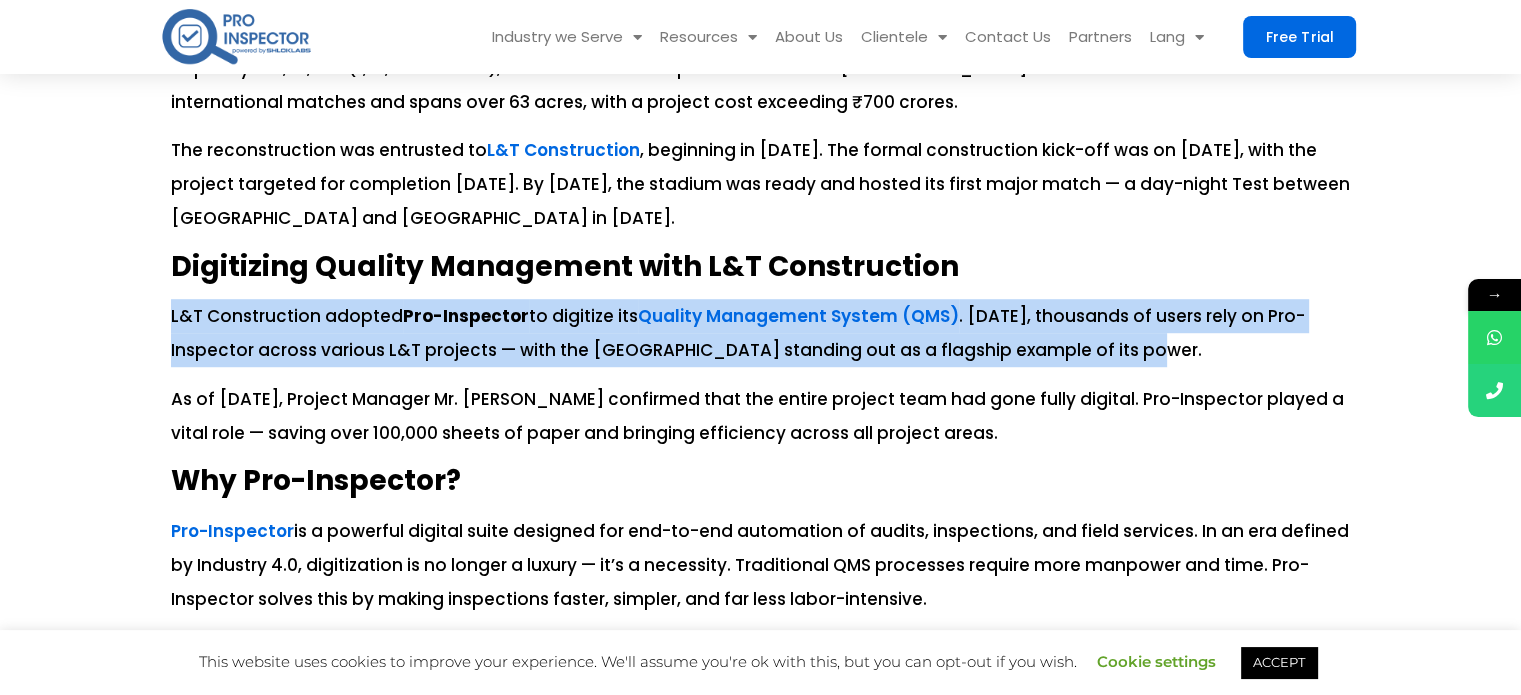 drag, startPoint x: 168, startPoint y: 307, endPoint x: 1140, endPoint y: 343, distance: 972.66644 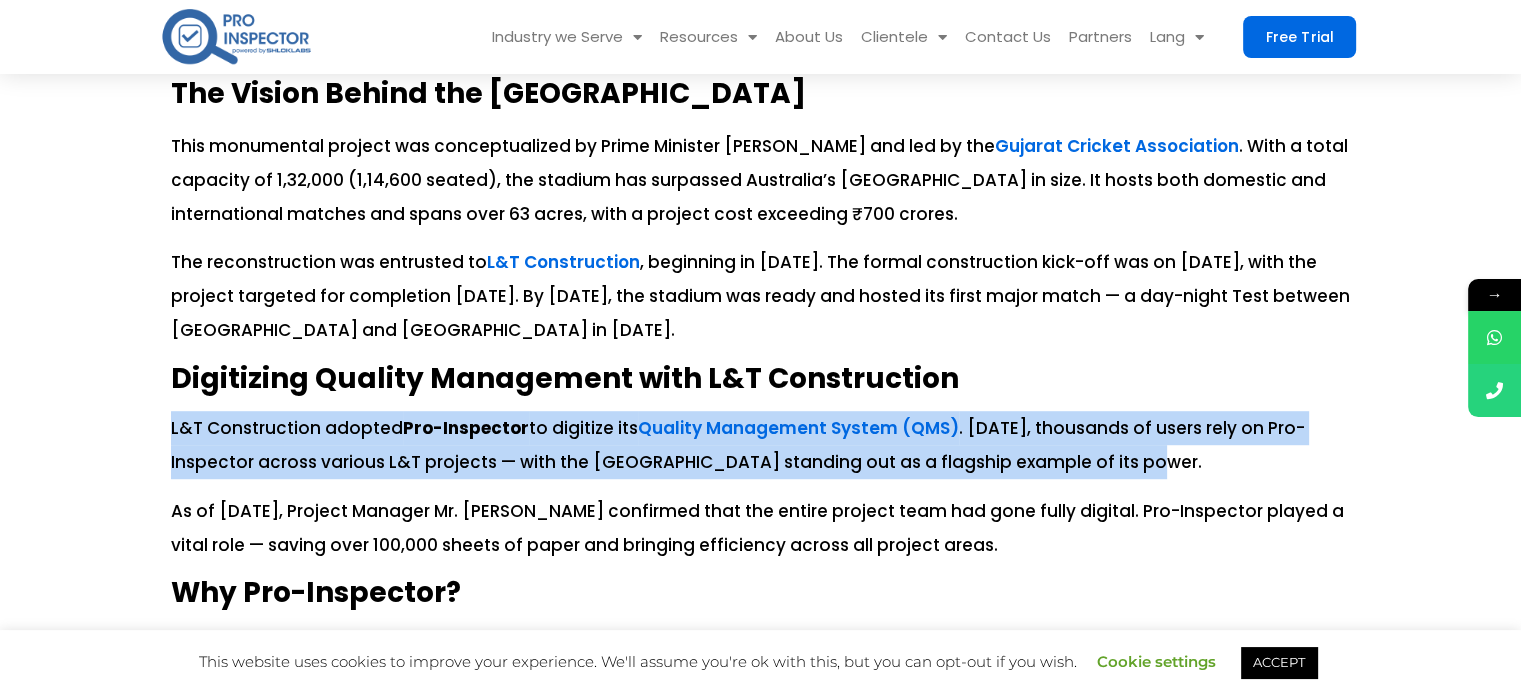scroll, scrollTop: 1100, scrollLeft: 0, axis: vertical 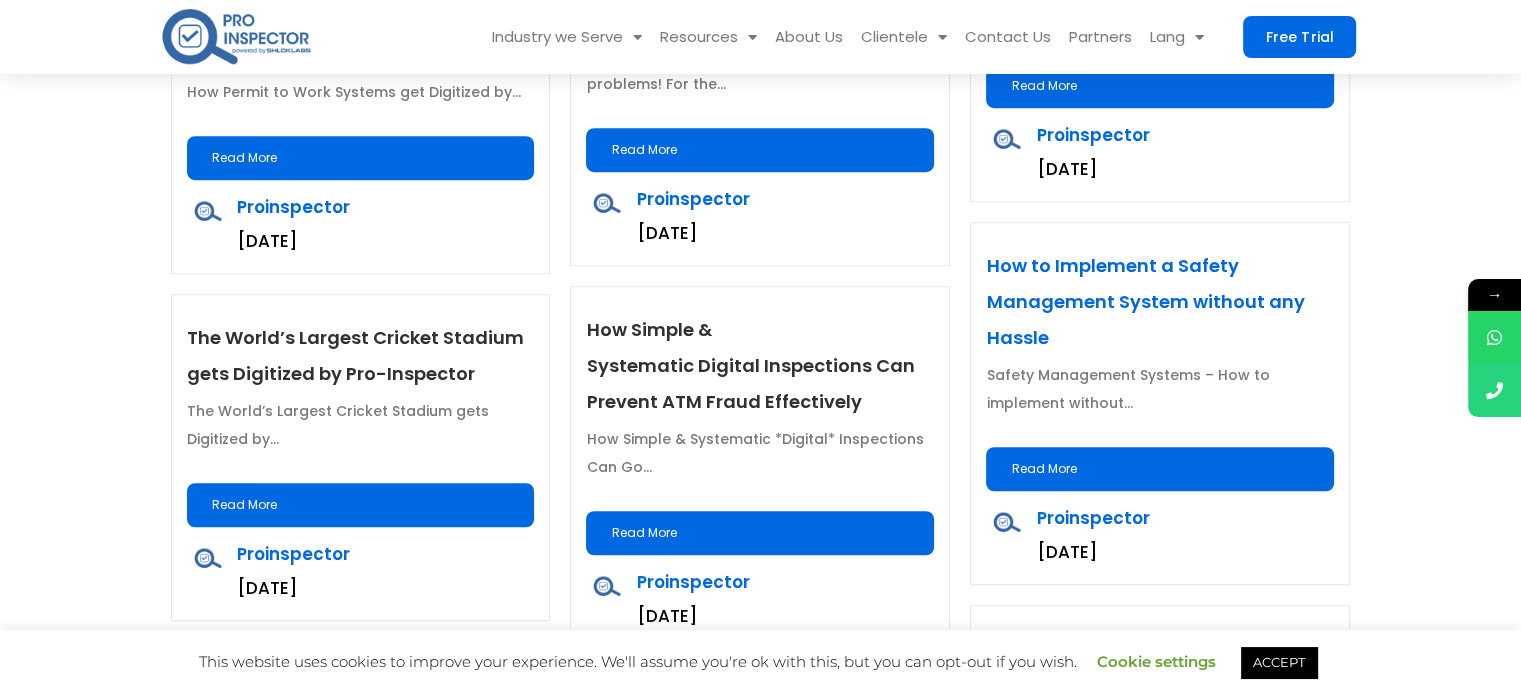 click on "How to Implement a Safety Management System without any Hassle" at bounding box center (1145, 301) 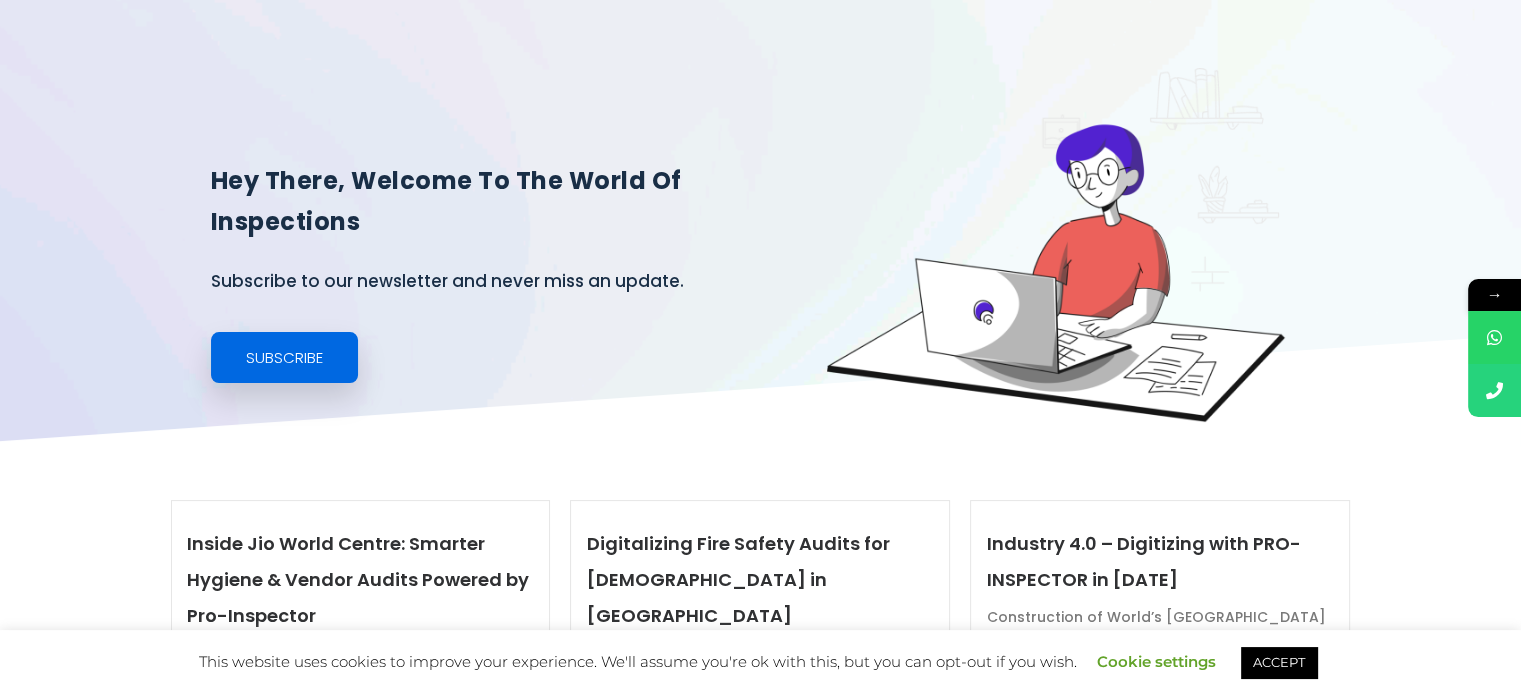 scroll, scrollTop: 0, scrollLeft: 0, axis: both 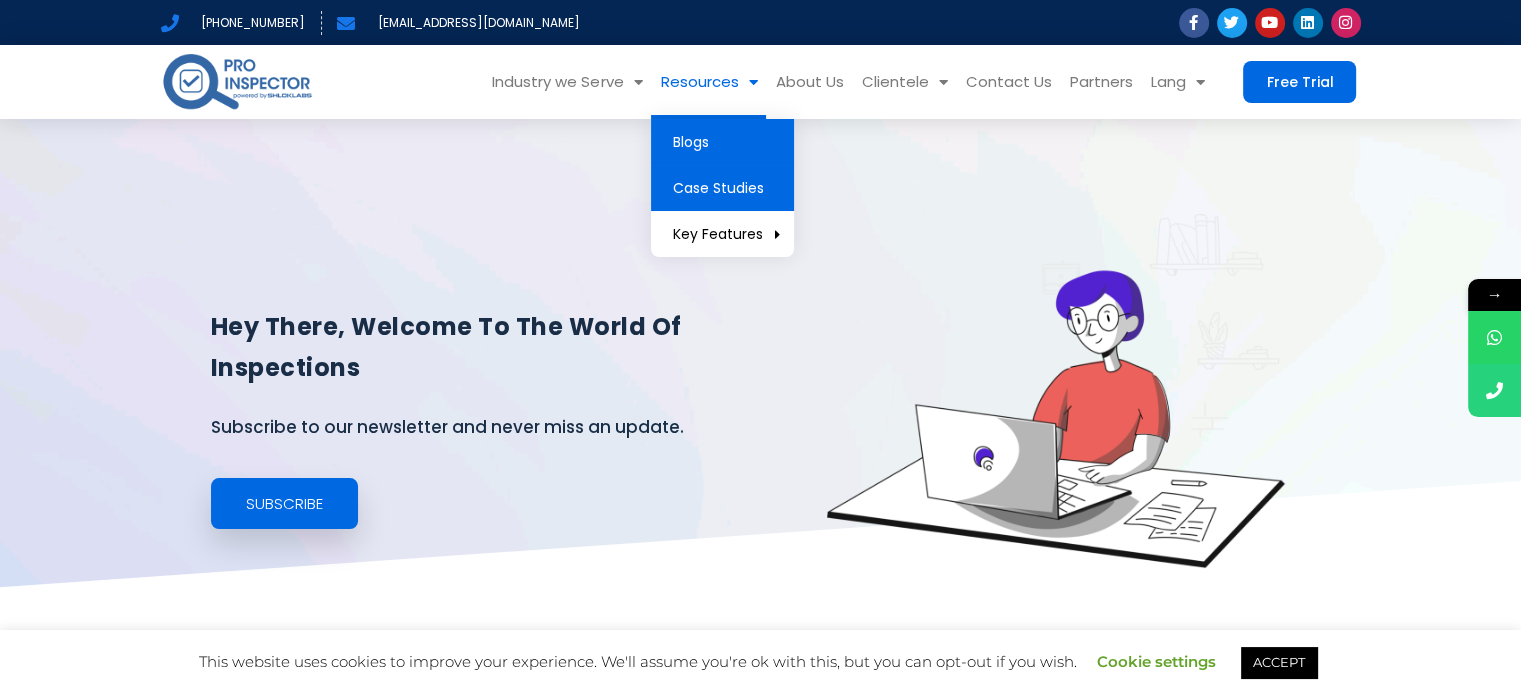 click on "Case Studies" 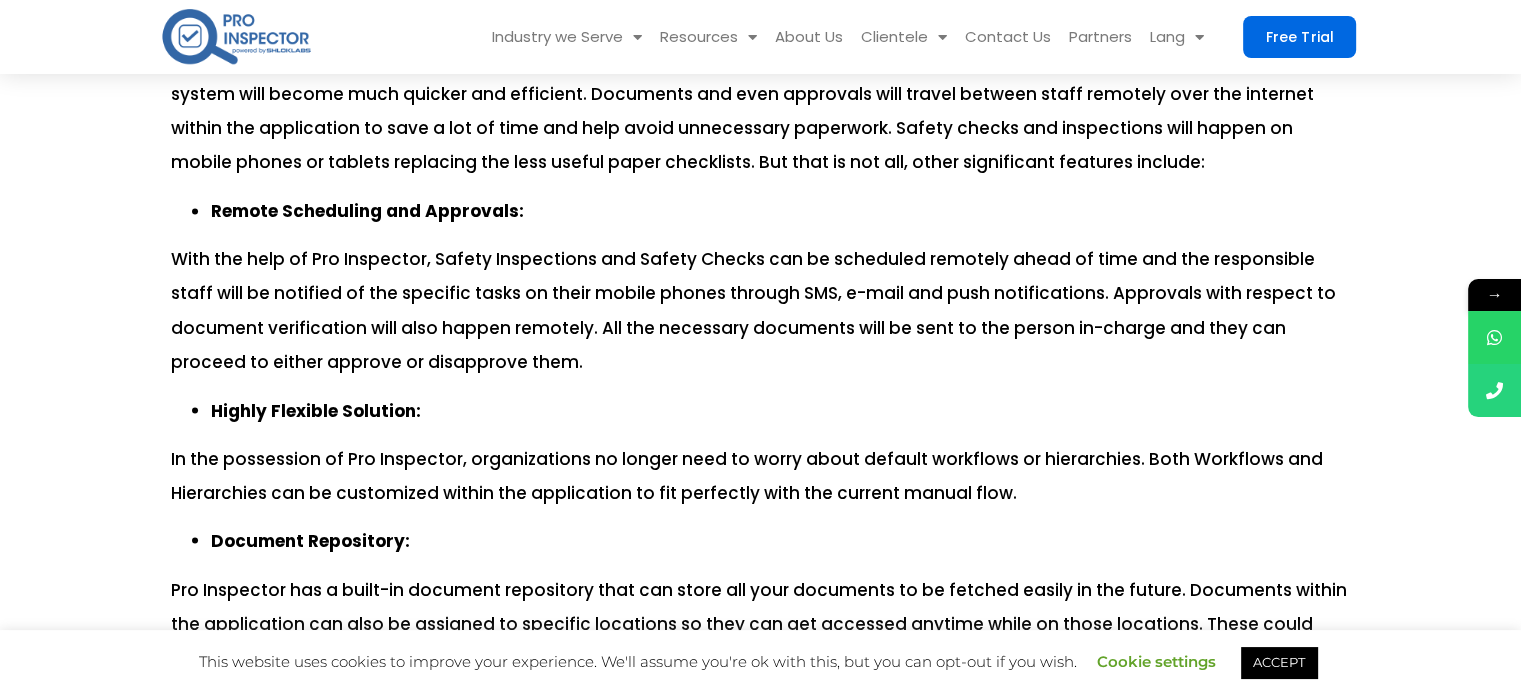 scroll, scrollTop: 3500, scrollLeft: 0, axis: vertical 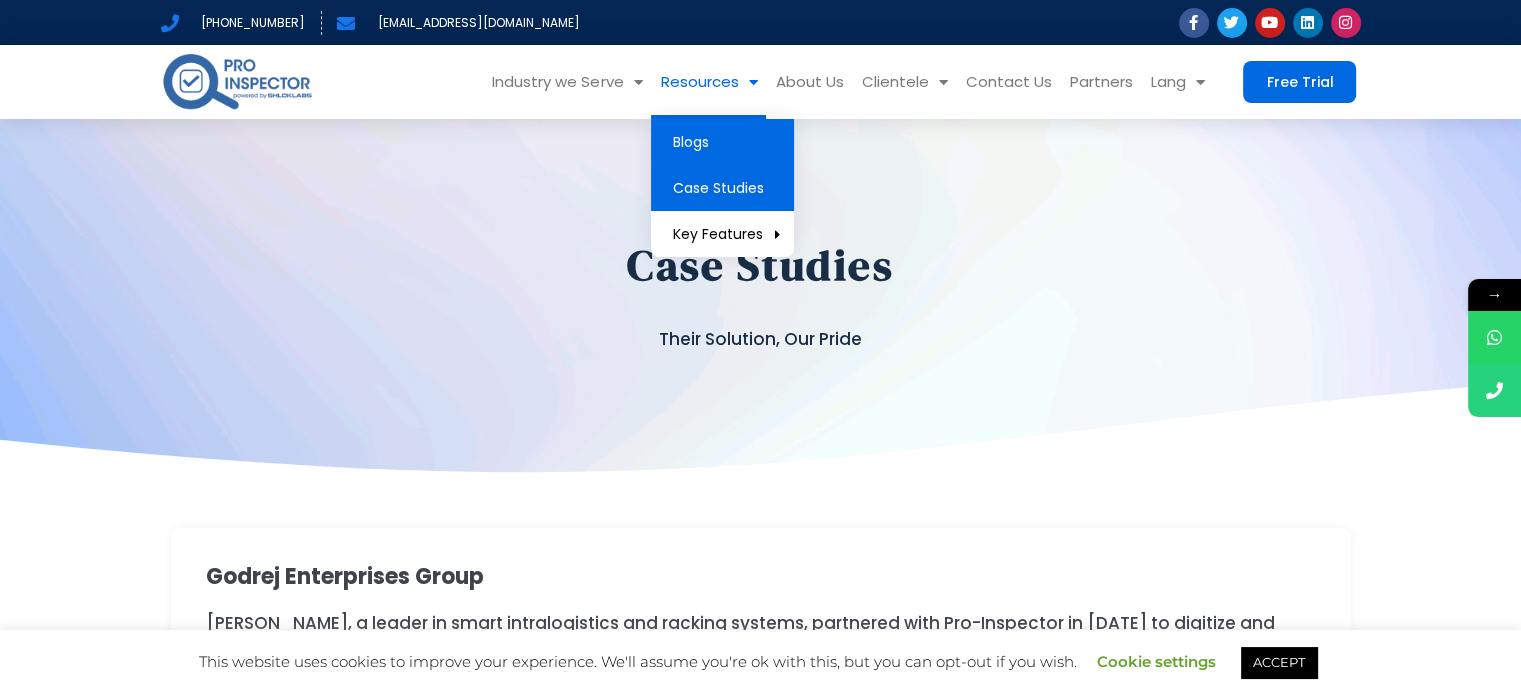 click on "Blogs" 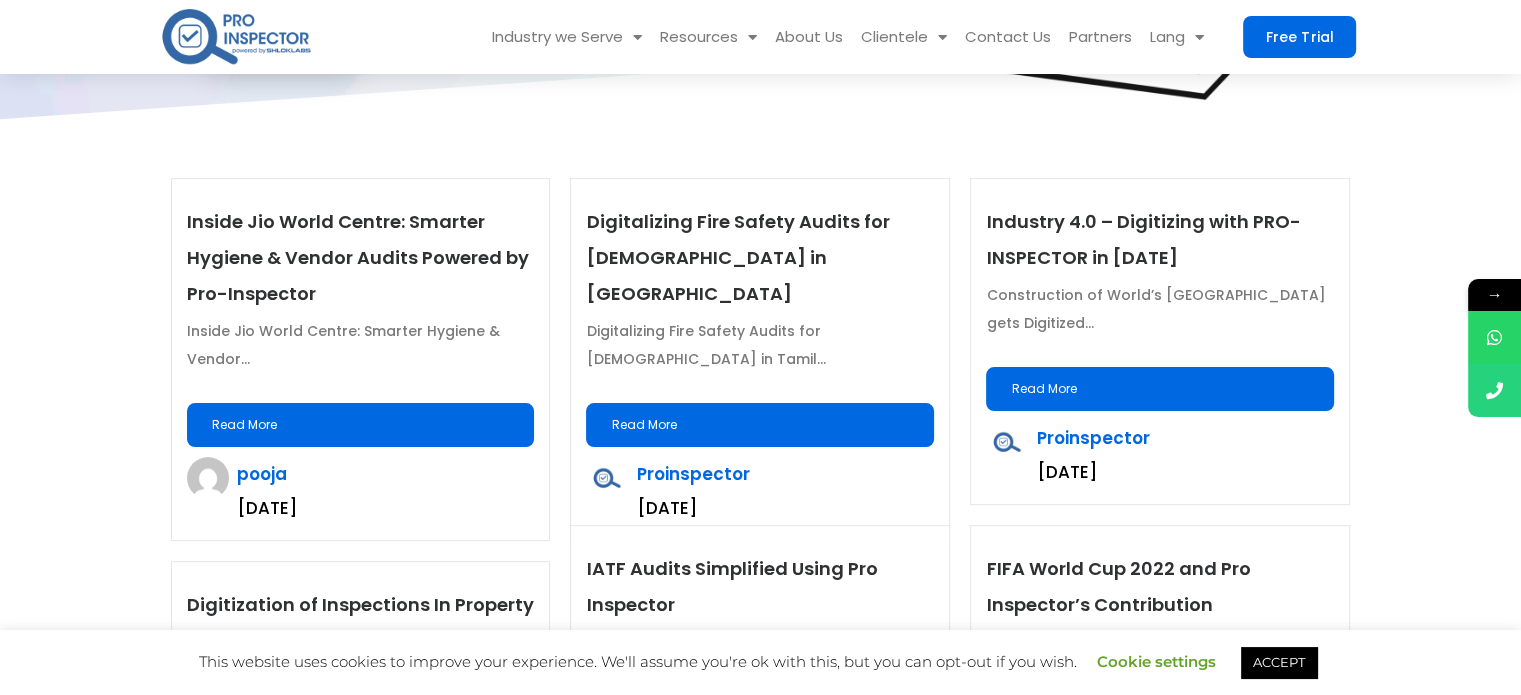 scroll, scrollTop: 500, scrollLeft: 0, axis: vertical 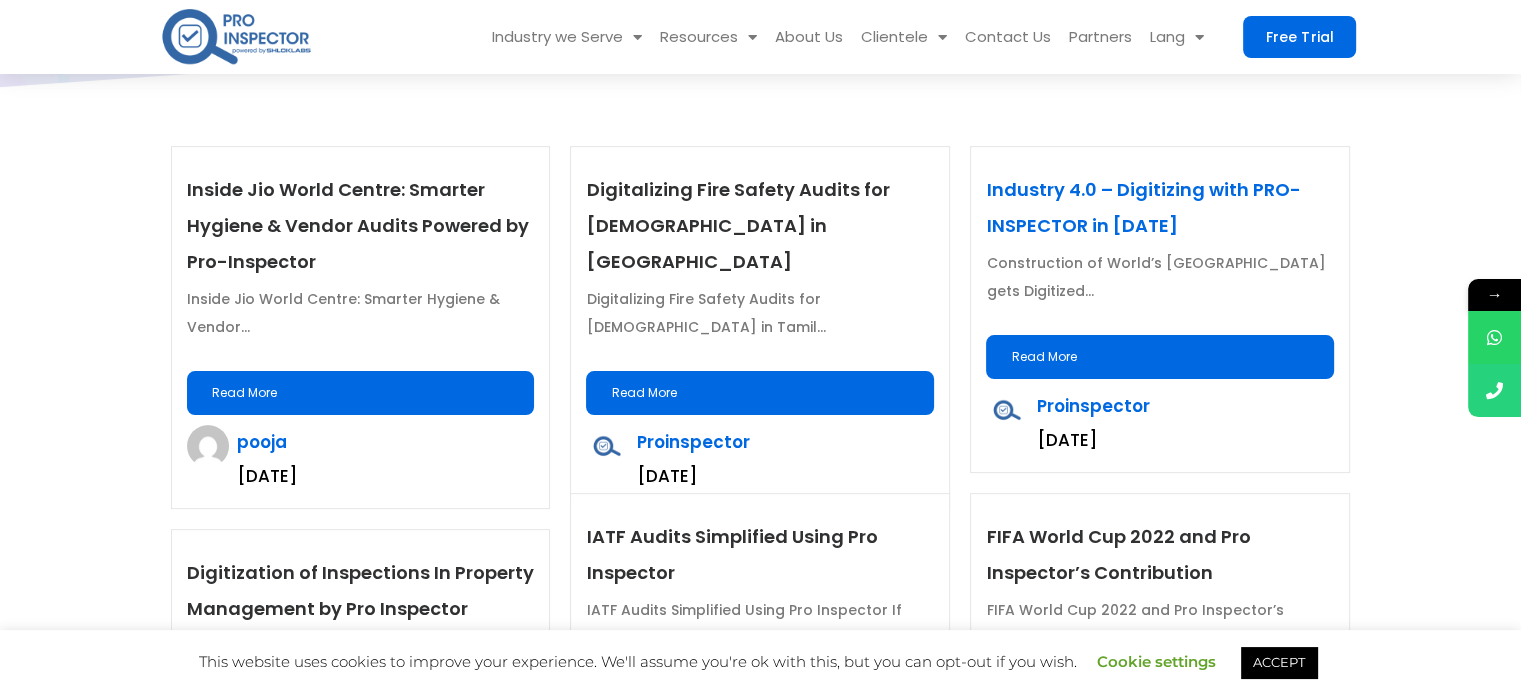 click on "Industry 4.0 – Digitizing with PRO-INSPECTOR in 2020" at bounding box center (1143, 207) 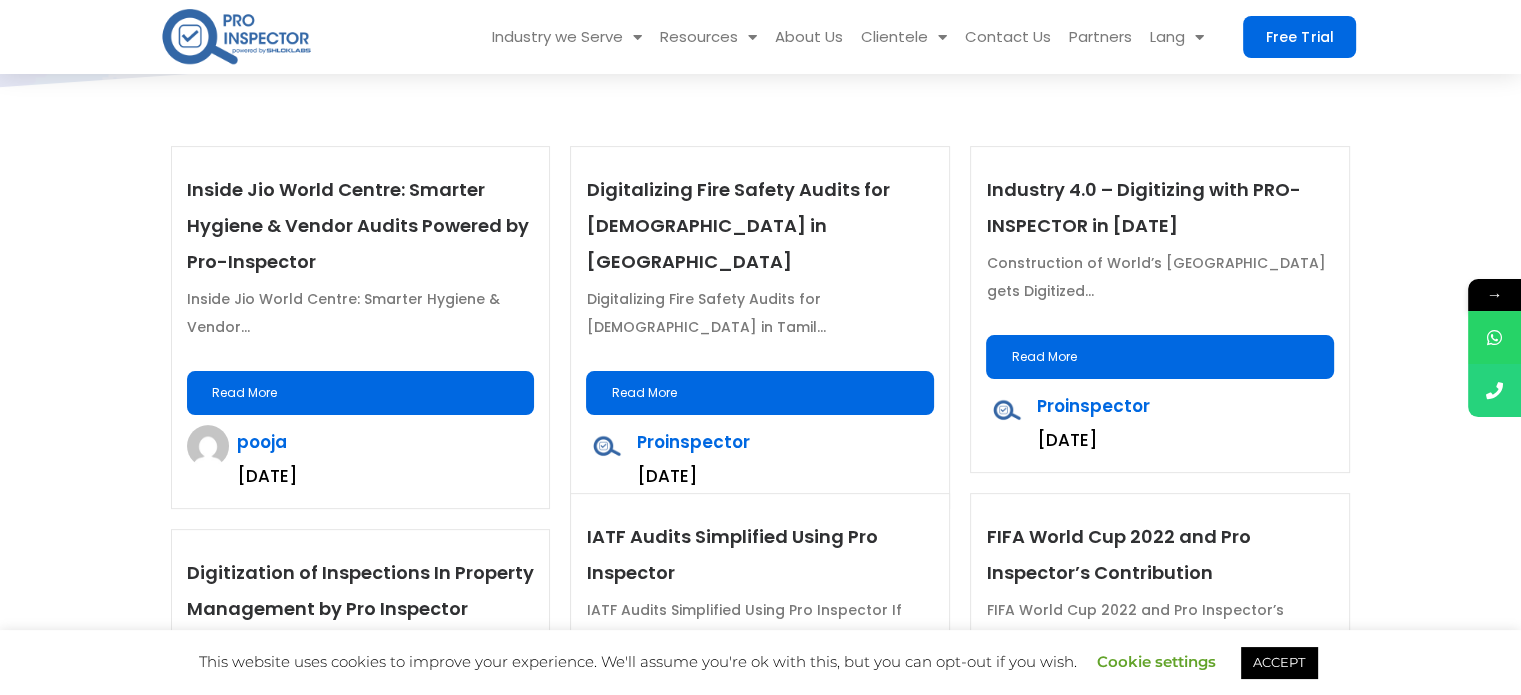 click on "FIFA World Cup 2022 and Pro Inspector’s Contribution" at bounding box center [1160, 555] 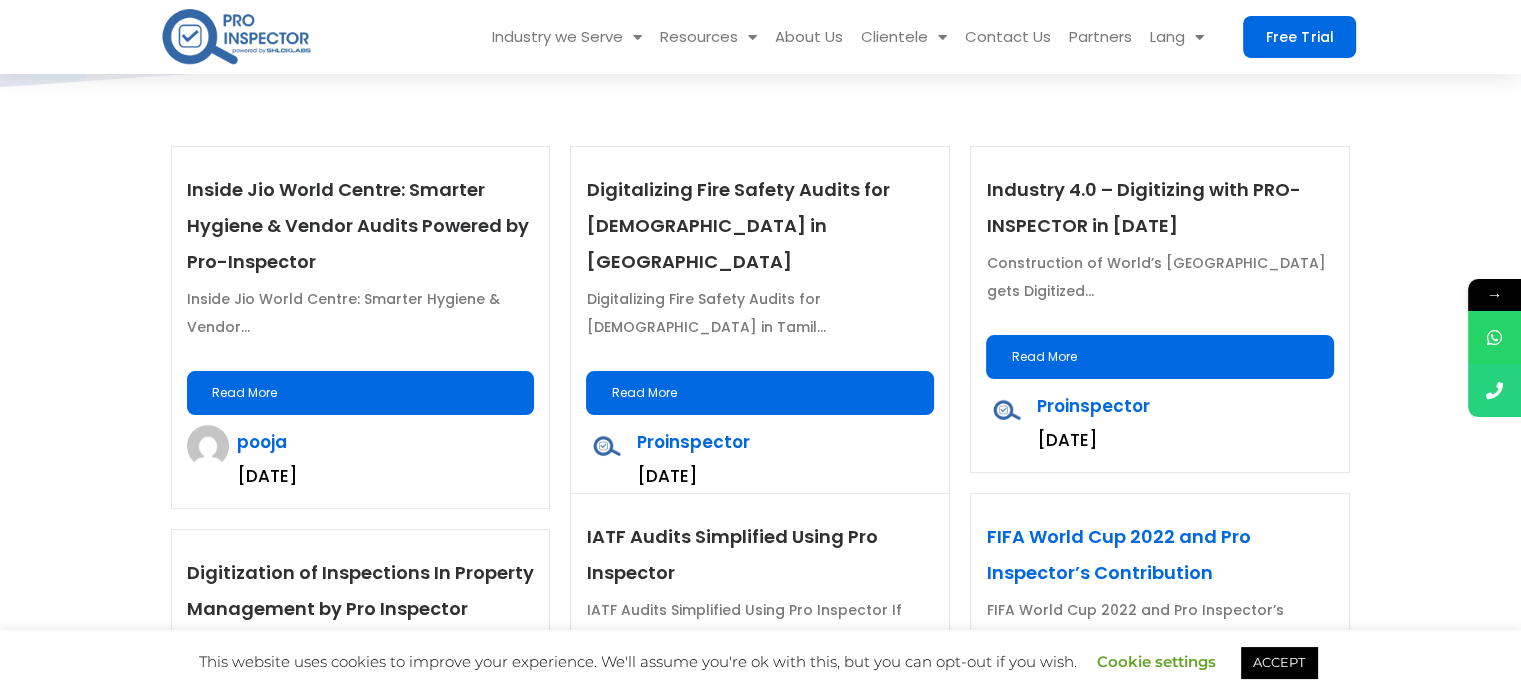 click on "FIFA World Cup 2022 and Pro Inspector’s Contribution" at bounding box center (1118, 554) 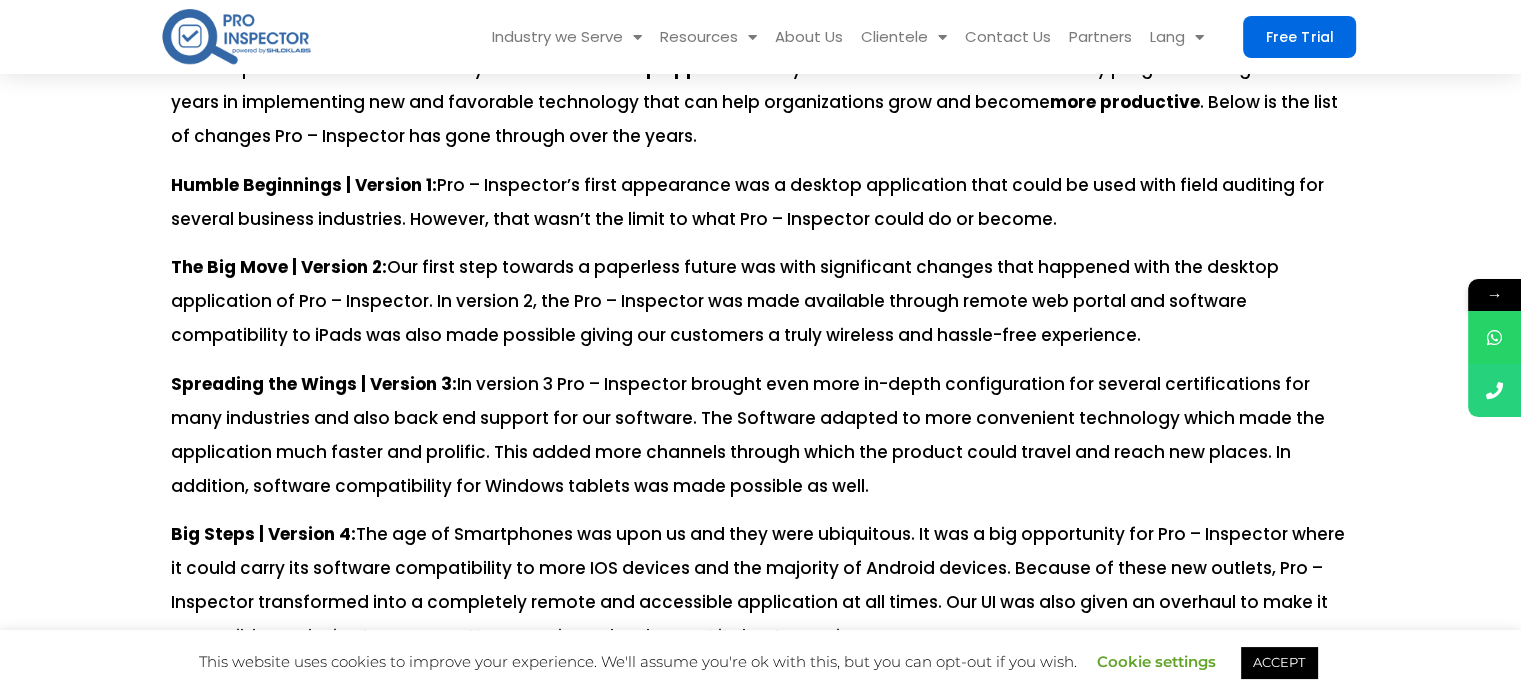 scroll, scrollTop: 4600, scrollLeft: 0, axis: vertical 